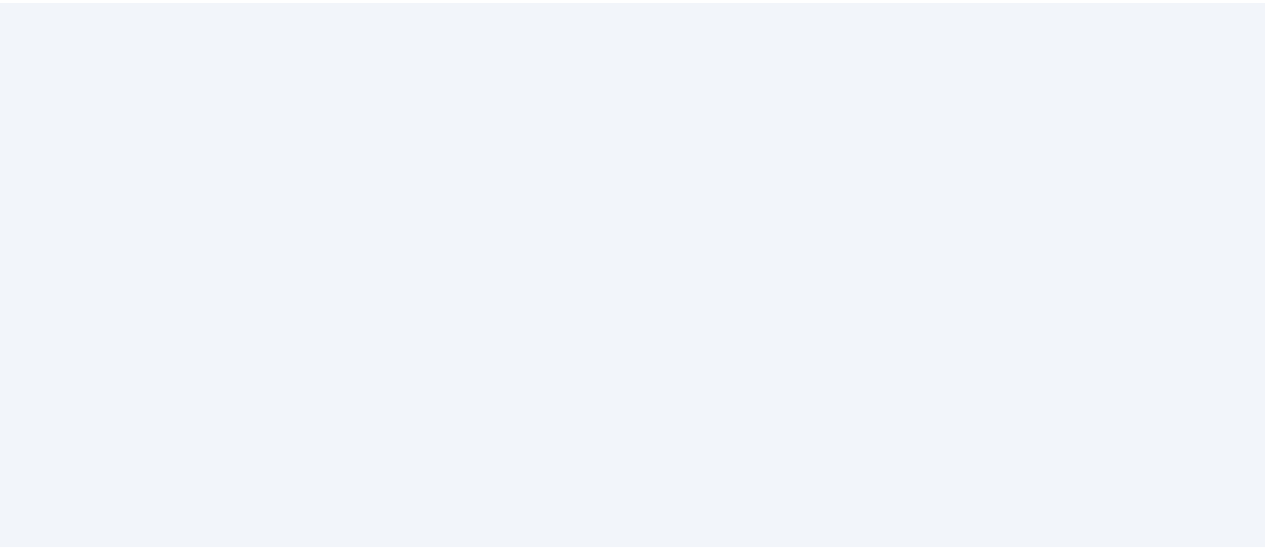 scroll, scrollTop: 0, scrollLeft: 0, axis: both 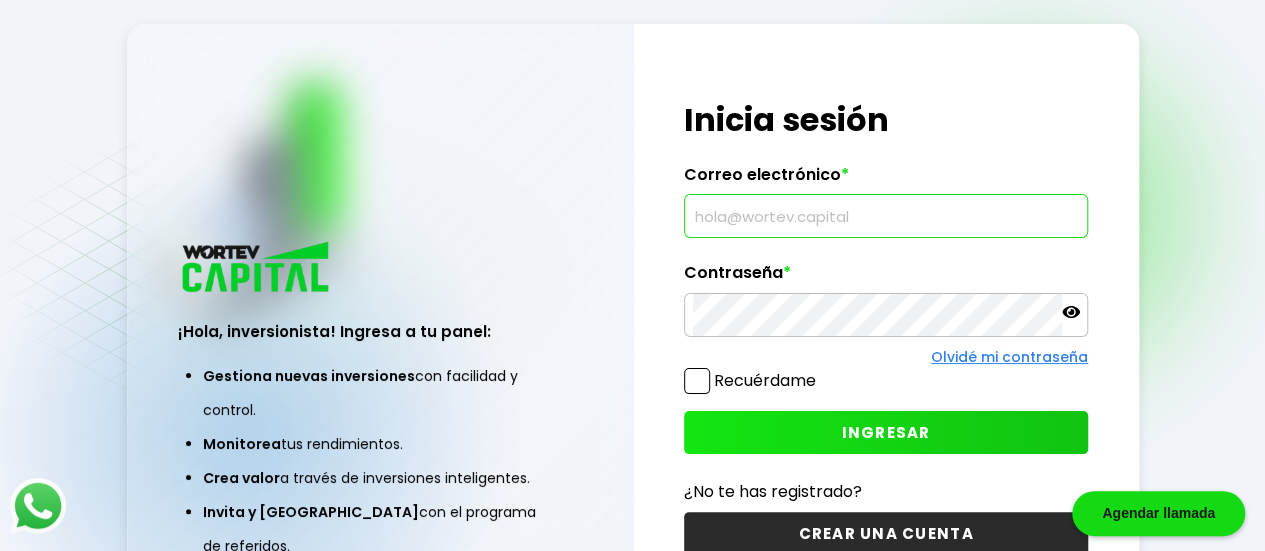 click at bounding box center (886, 216) 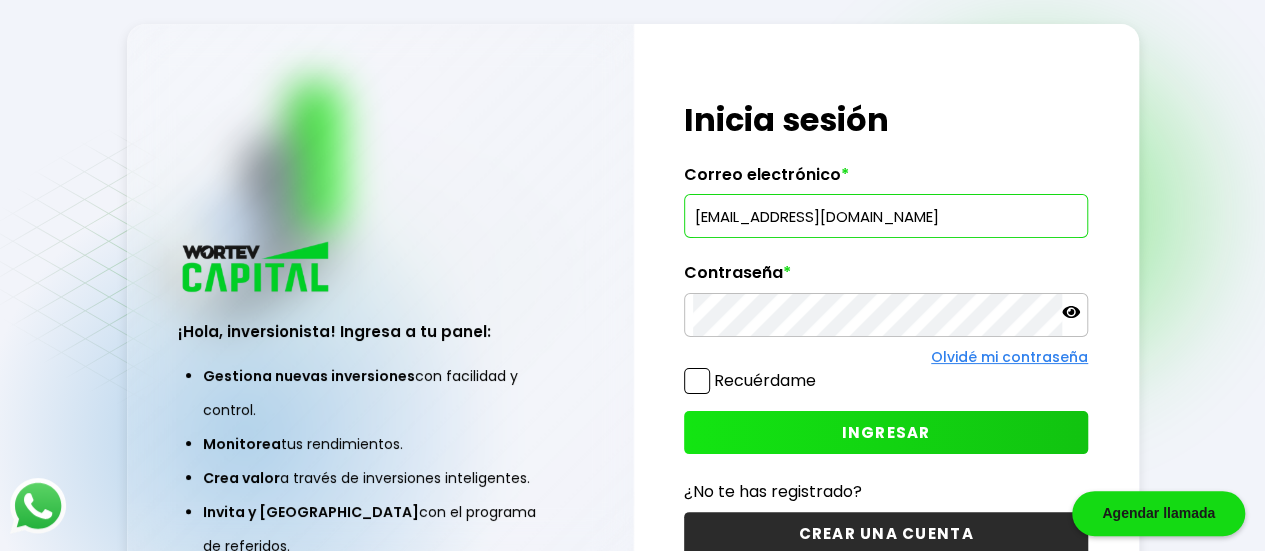 type on "[EMAIL_ADDRESS][DOMAIN_NAME]" 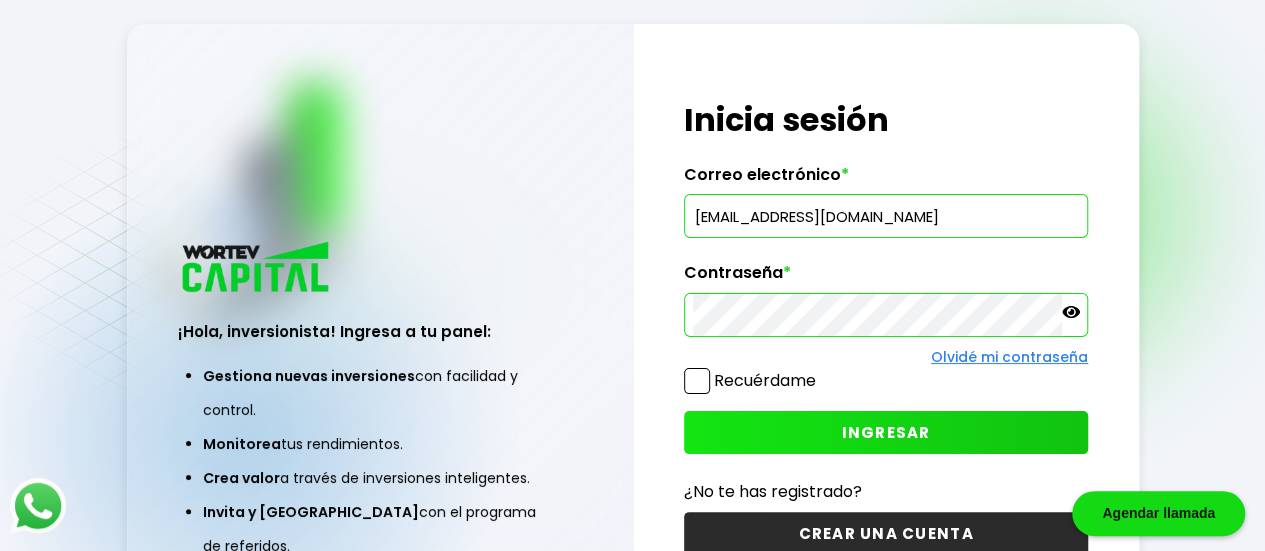 click on "INGRESAR" at bounding box center (886, 432) 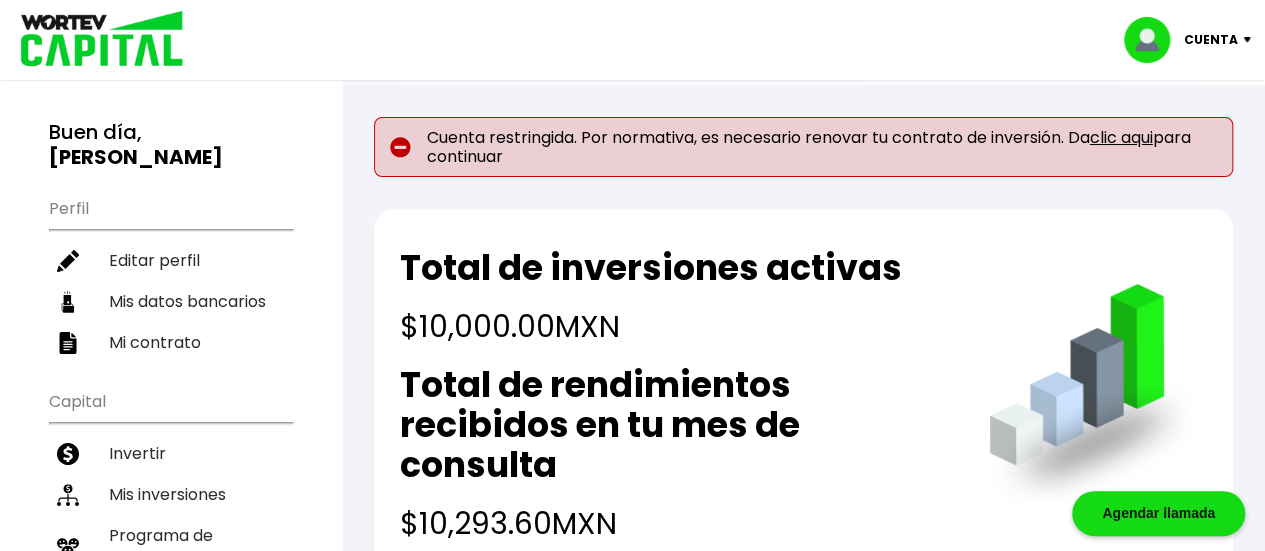 click on "clic aqui" at bounding box center (1121, 137) 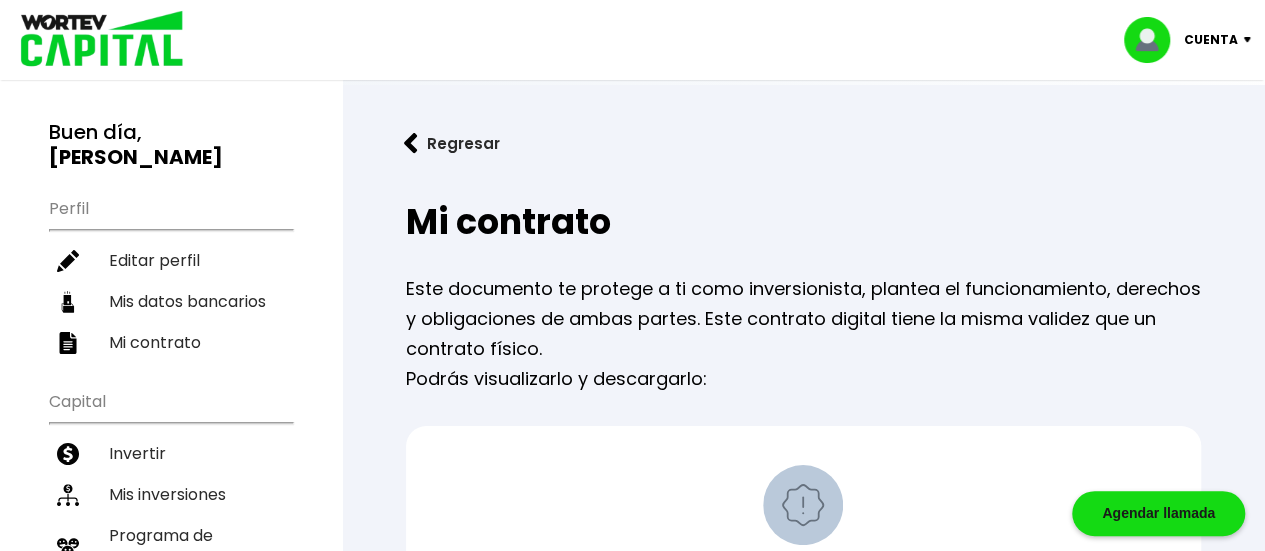 click on "Mi contrato" at bounding box center (803, 222) 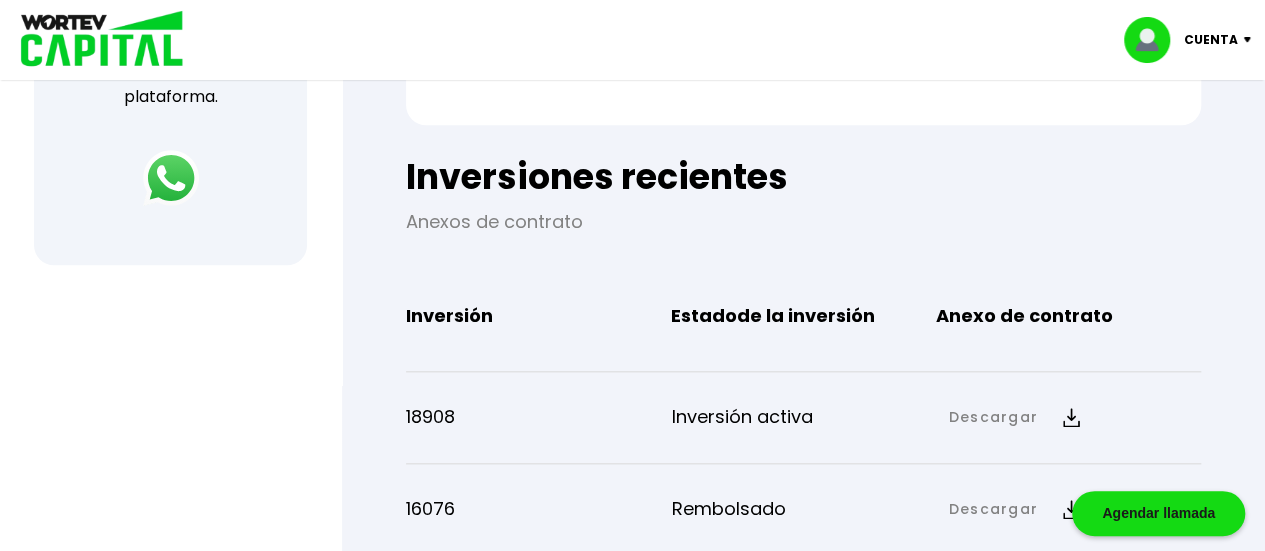 scroll, scrollTop: 880, scrollLeft: 0, axis: vertical 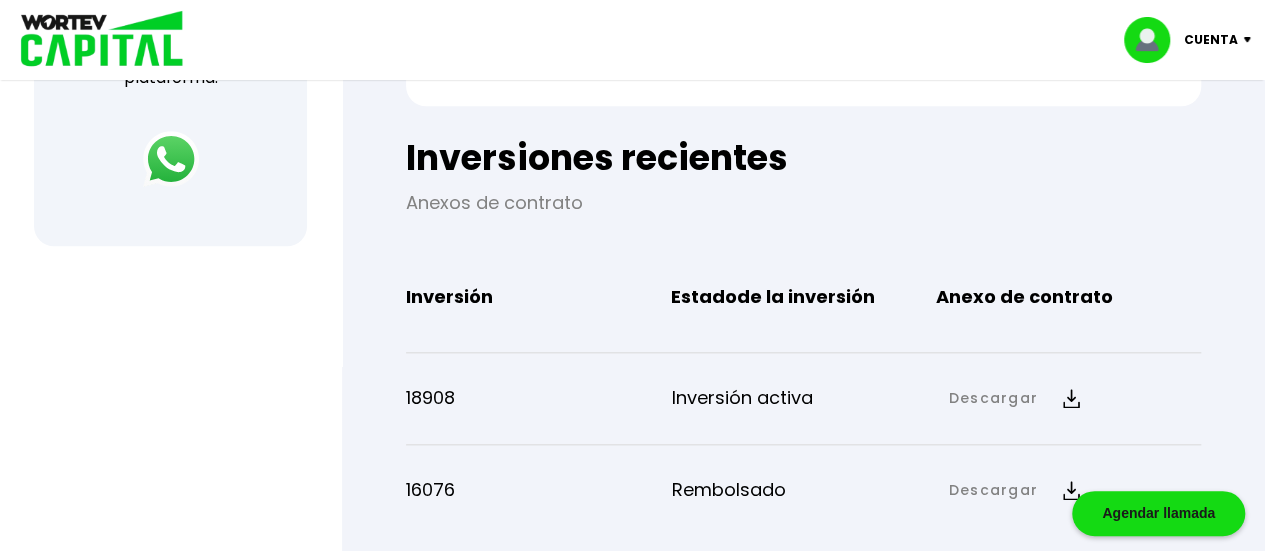 click on "Cuenta Editar perfil Cerrar sesión" at bounding box center (632, 40) 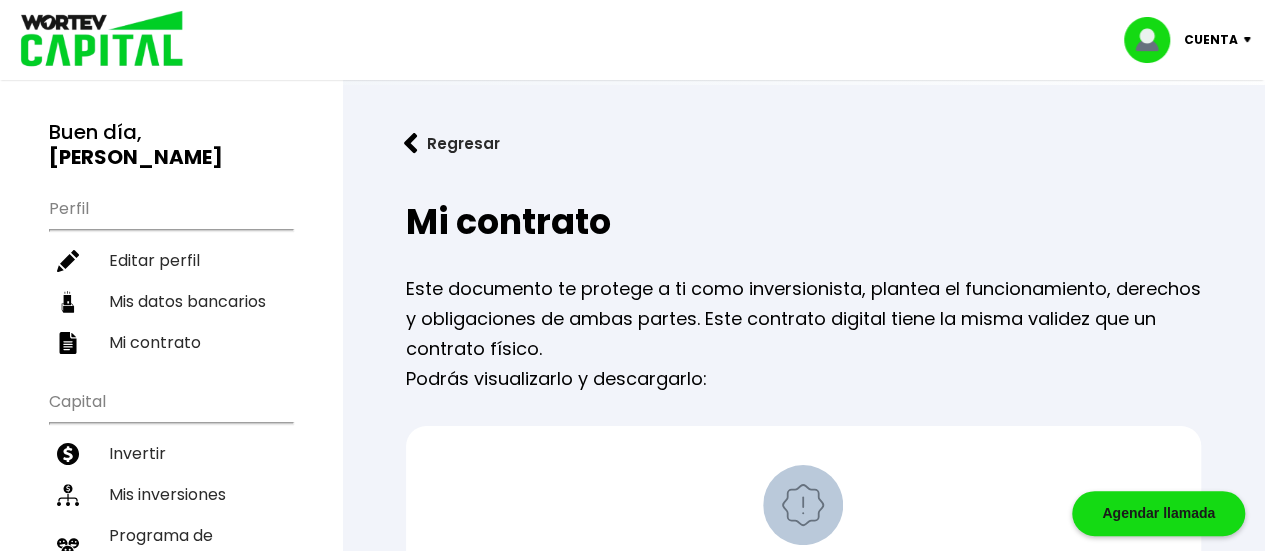 scroll, scrollTop: 40, scrollLeft: 0, axis: vertical 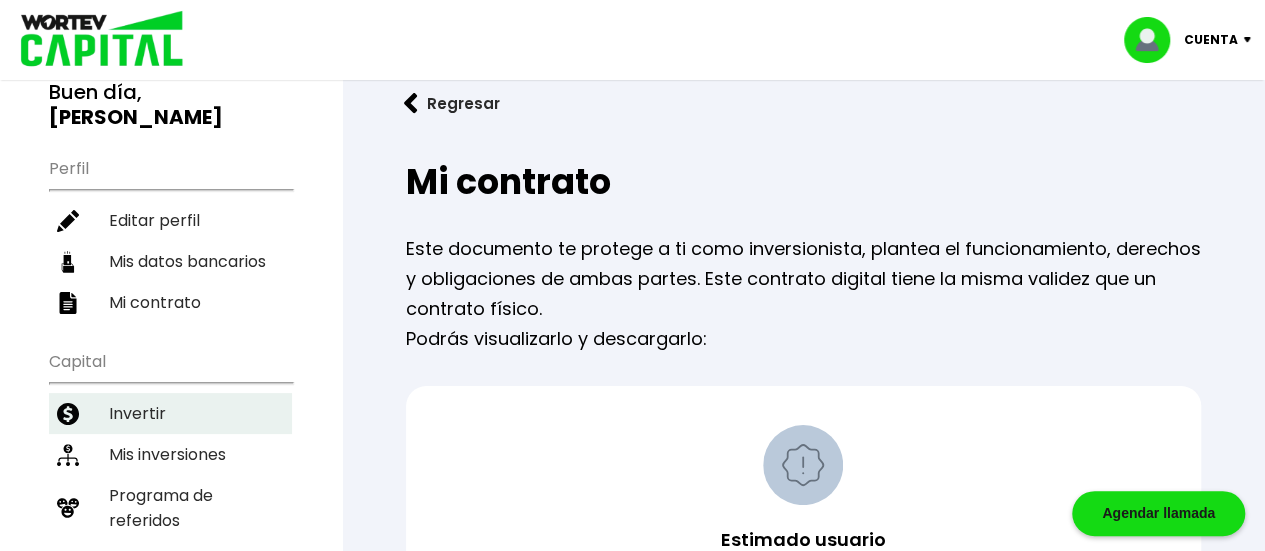 click on "Invertir" at bounding box center [170, 413] 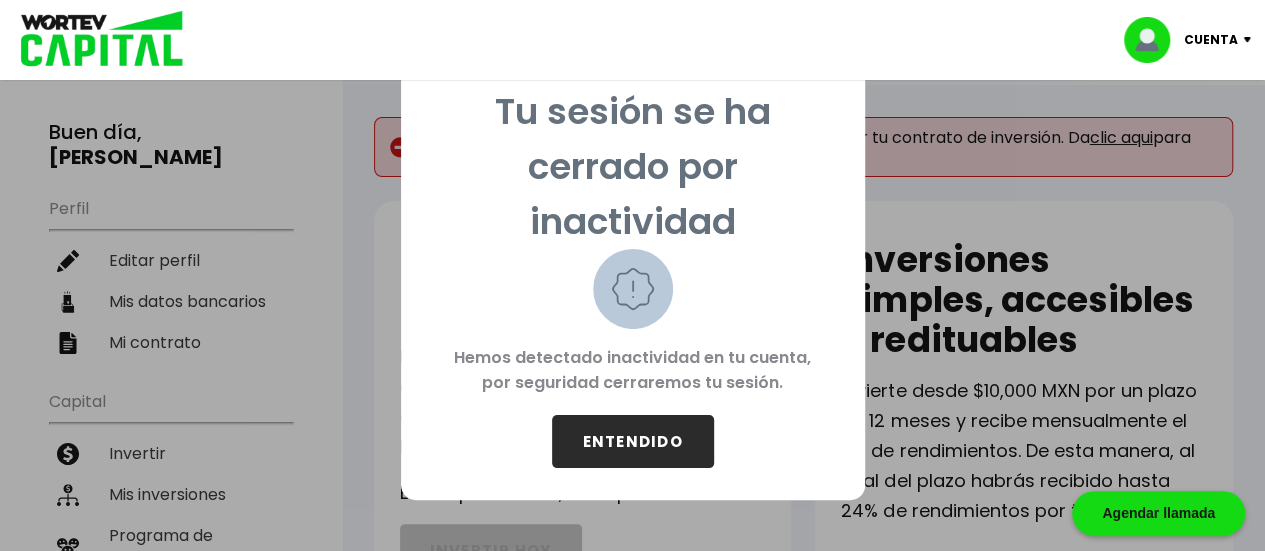 click on "ENTENDIDO" at bounding box center (633, 441) 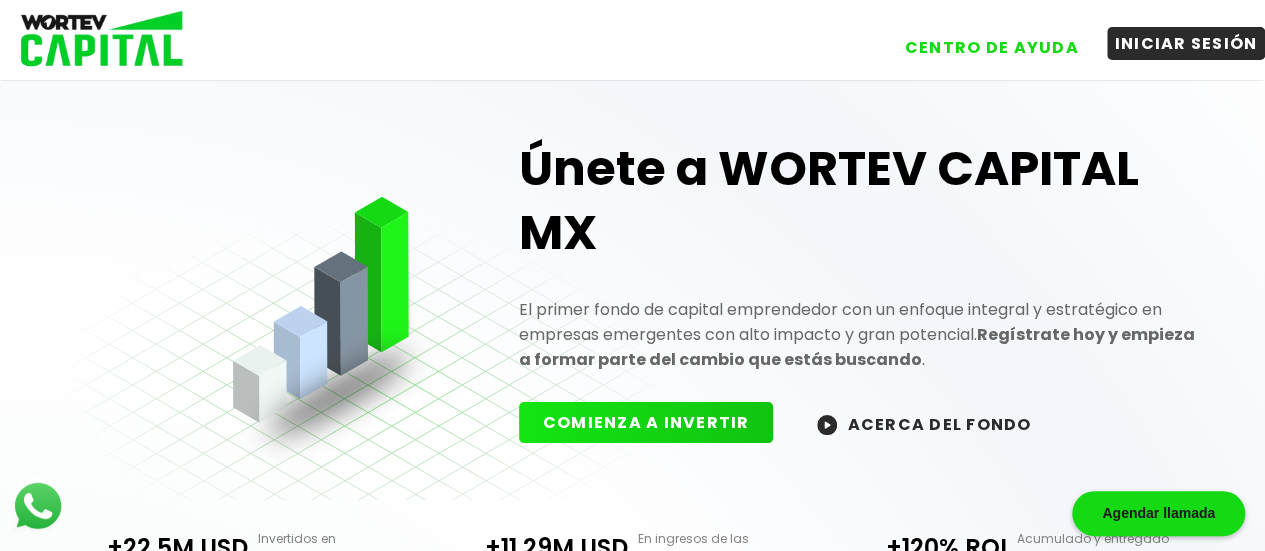 click on "INICIAR SESIÓN" at bounding box center [1186, 43] 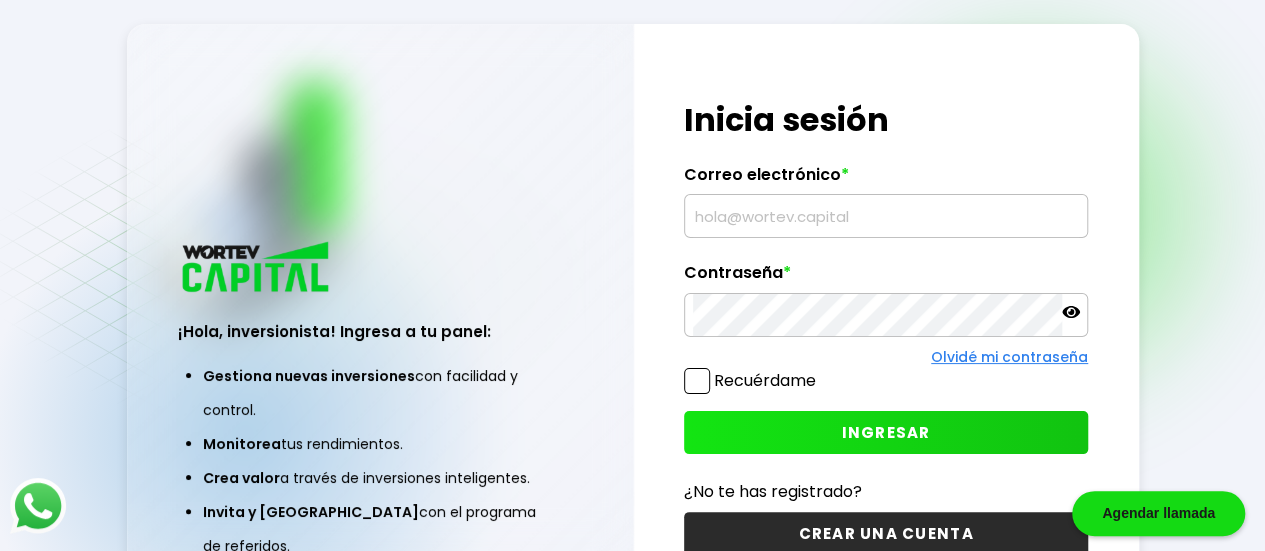 click at bounding box center (886, 216) 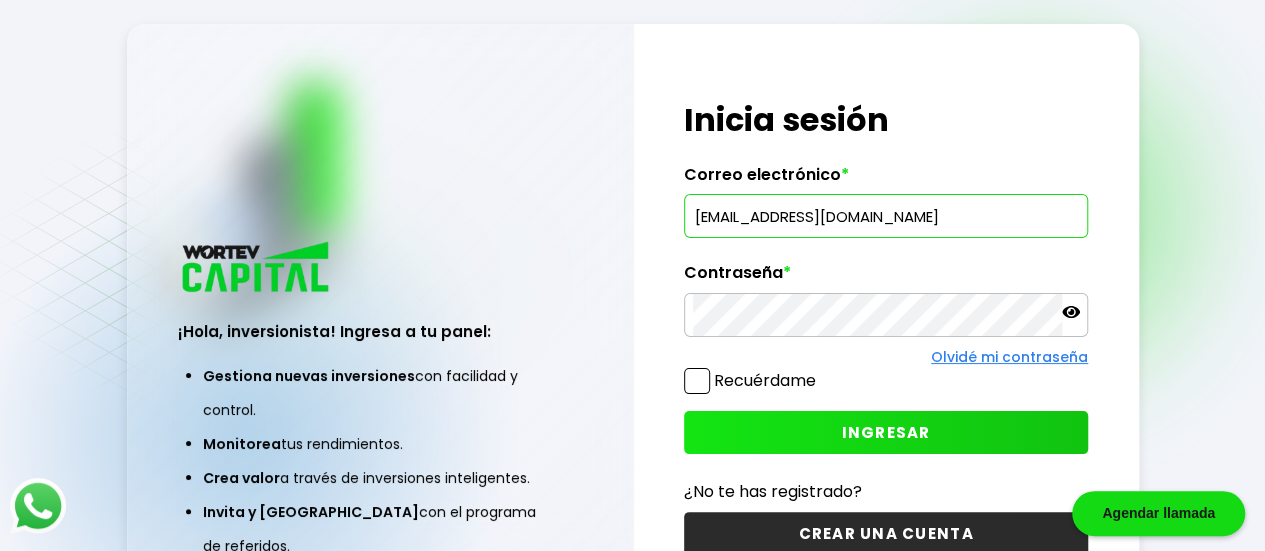 type on "[EMAIL_ADDRESS][DOMAIN_NAME]" 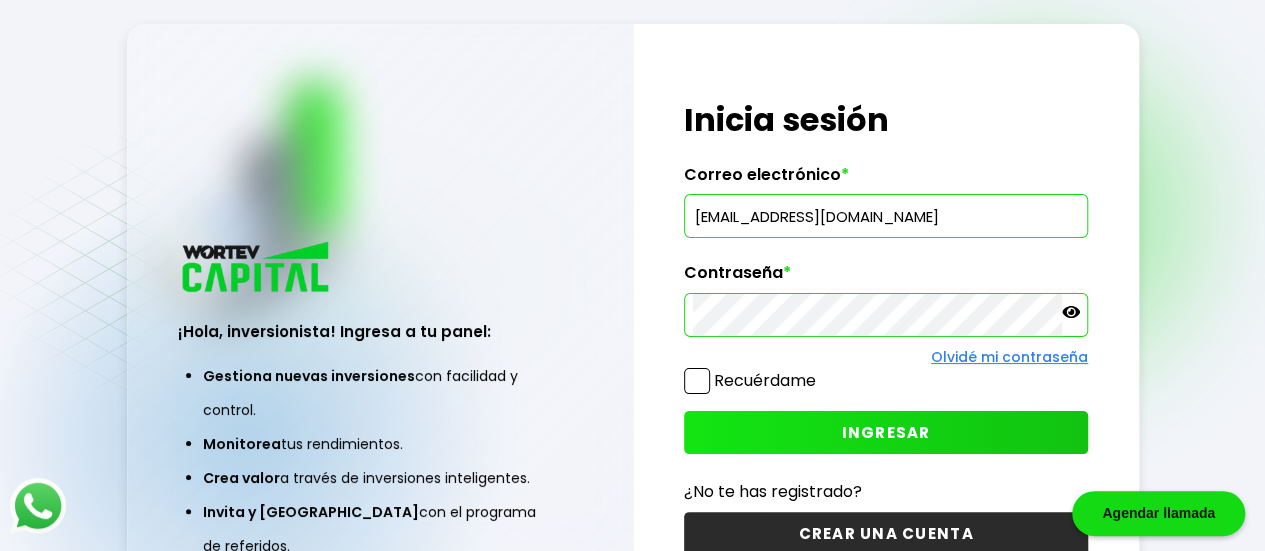 click on "INGRESAR" at bounding box center (886, 432) 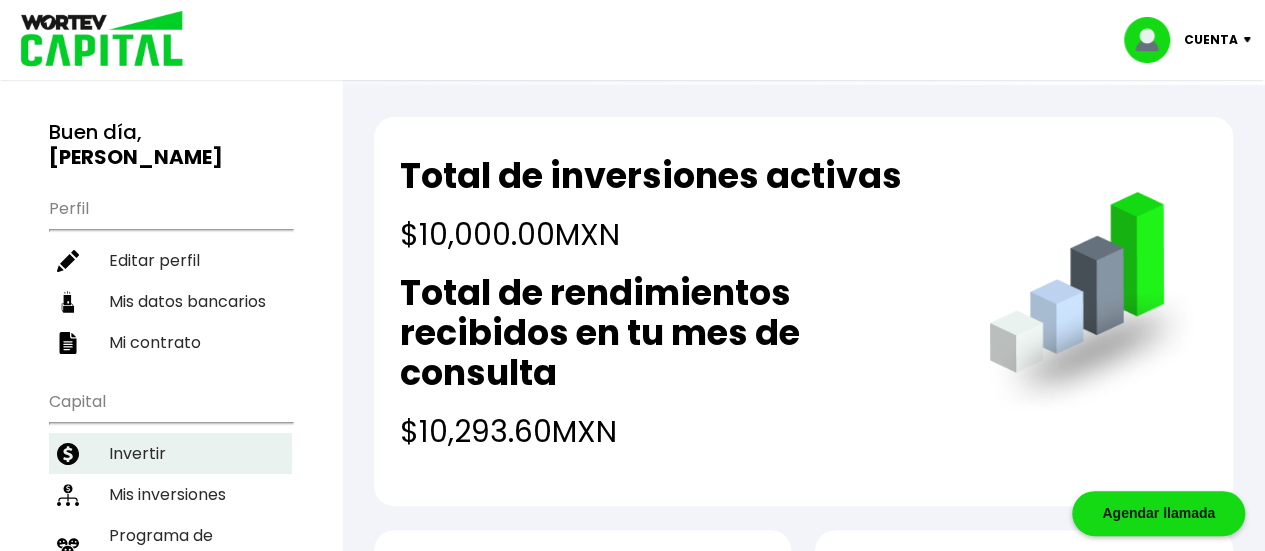 click on "Invertir" at bounding box center [170, 453] 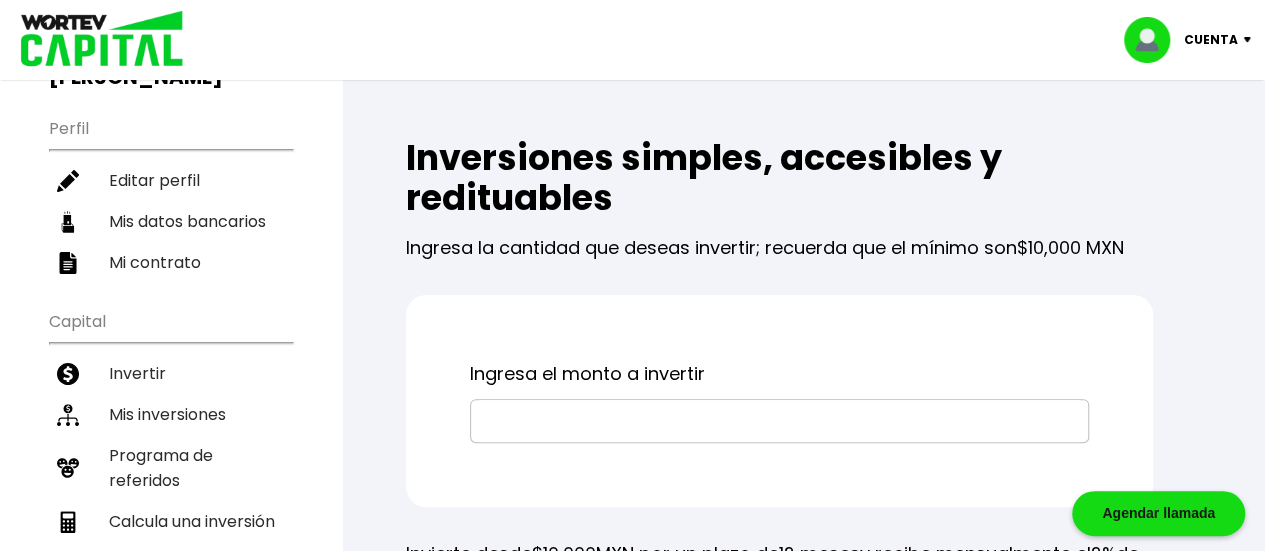 scroll, scrollTop: 120, scrollLeft: 0, axis: vertical 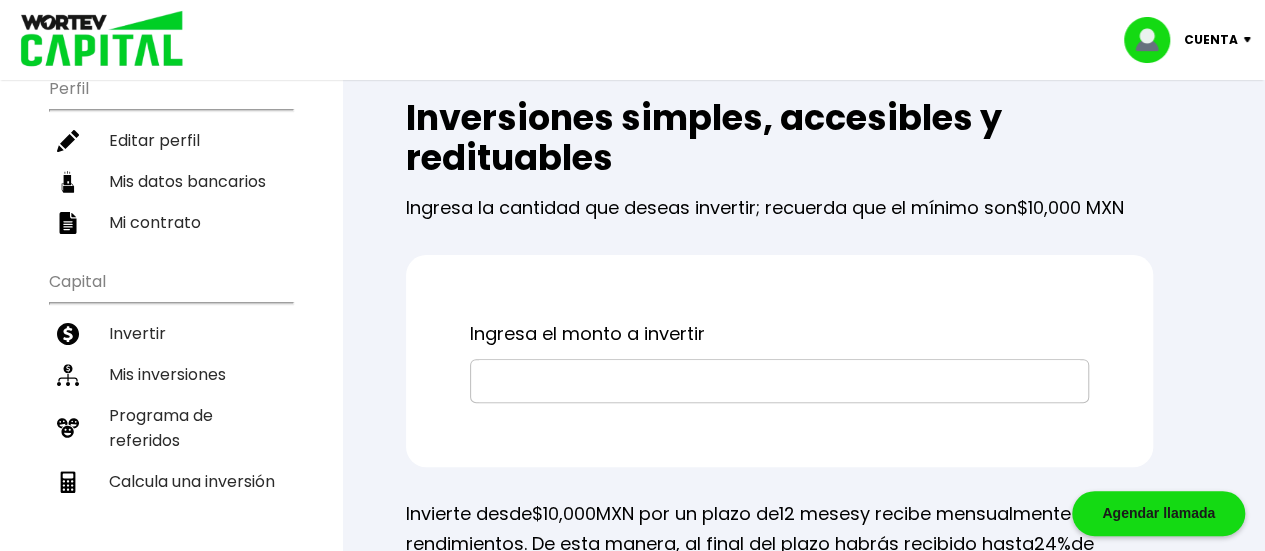 click at bounding box center [779, 381] 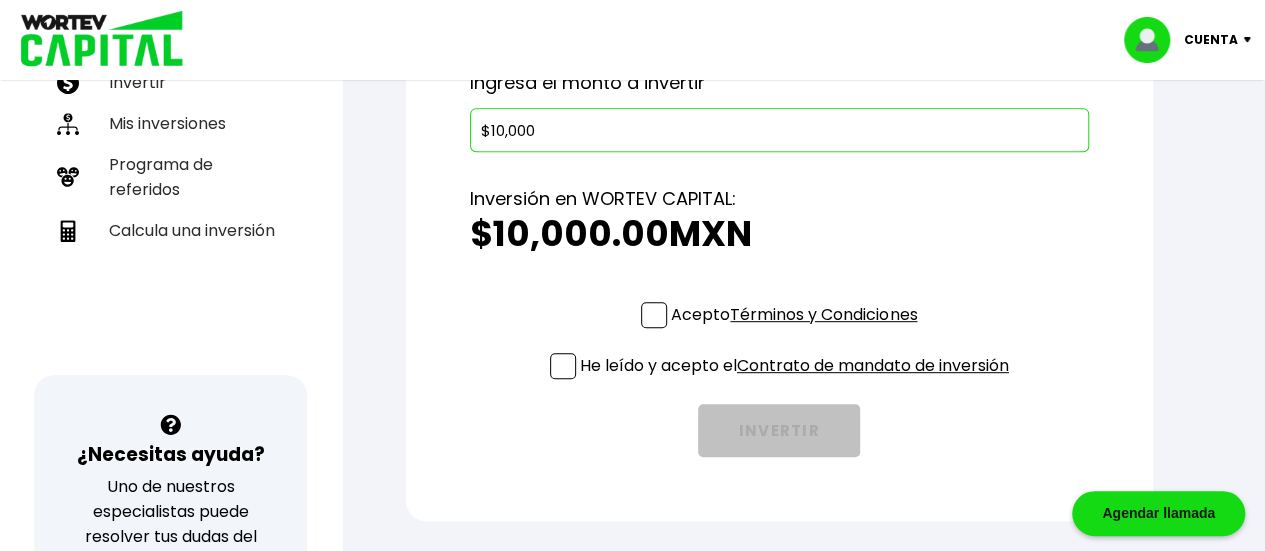 scroll, scrollTop: 378, scrollLeft: 0, axis: vertical 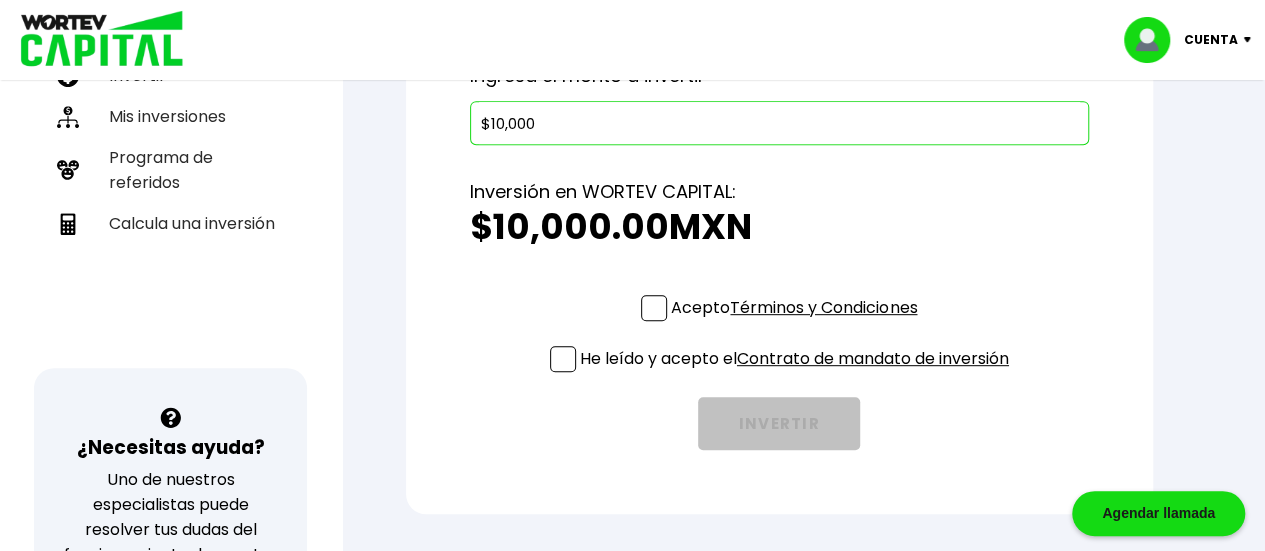 type on "$10,000" 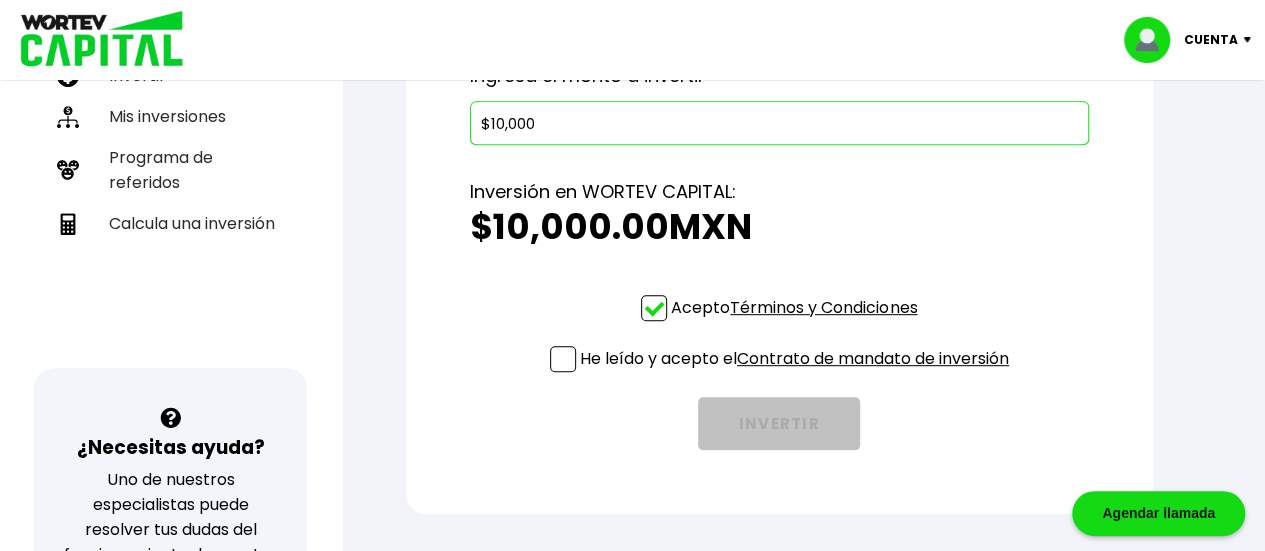 click at bounding box center [563, 359] 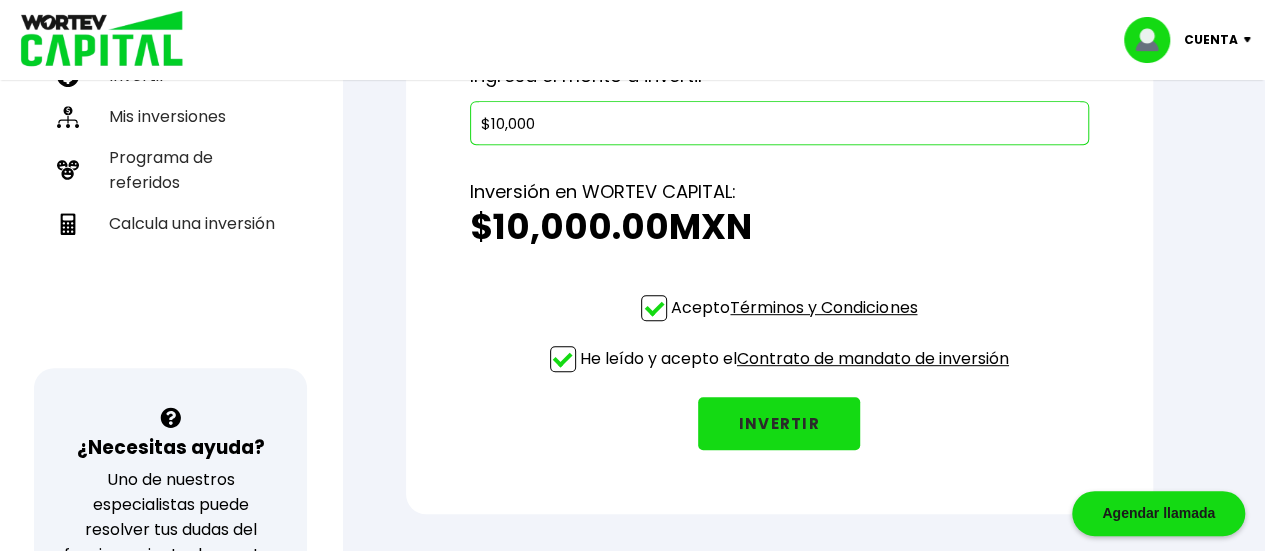 click on "INVERTIR" at bounding box center [779, 423] 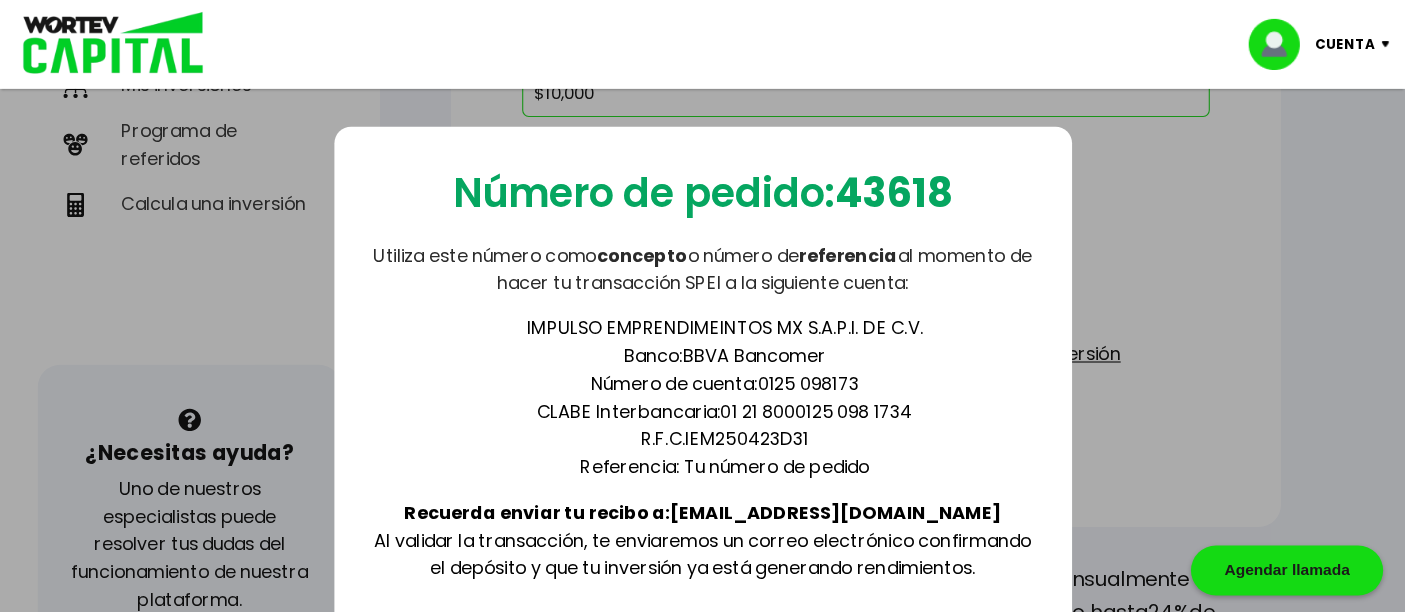 scroll, scrollTop: 418, scrollLeft: 0, axis: vertical 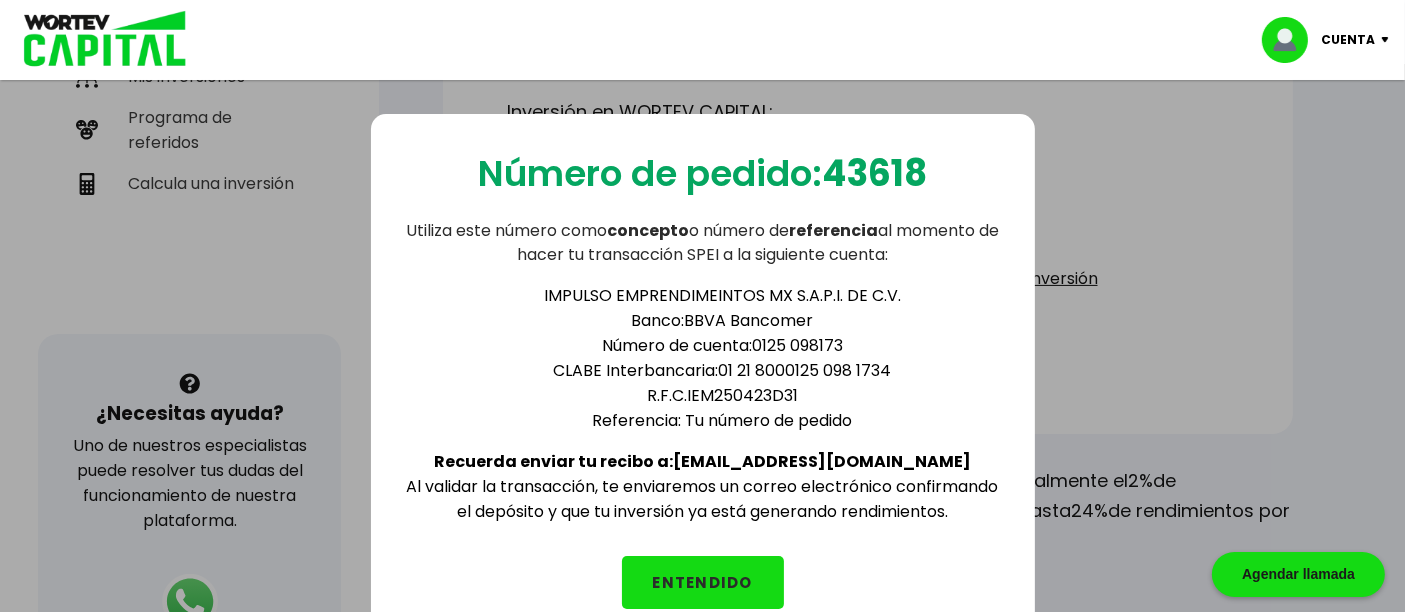 drag, startPoint x: 1279, startPoint y: 9, endPoint x: 957, endPoint y: 295, distance: 430.6739 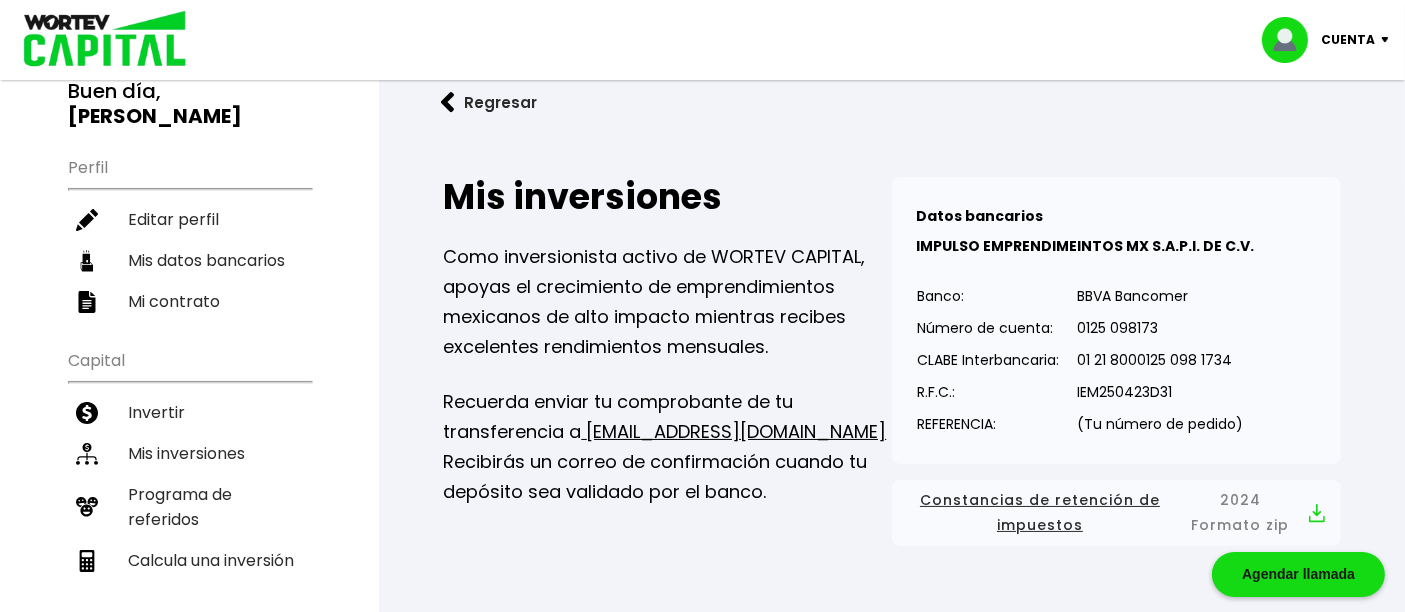 scroll, scrollTop: 44, scrollLeft: 0, axis: vertical 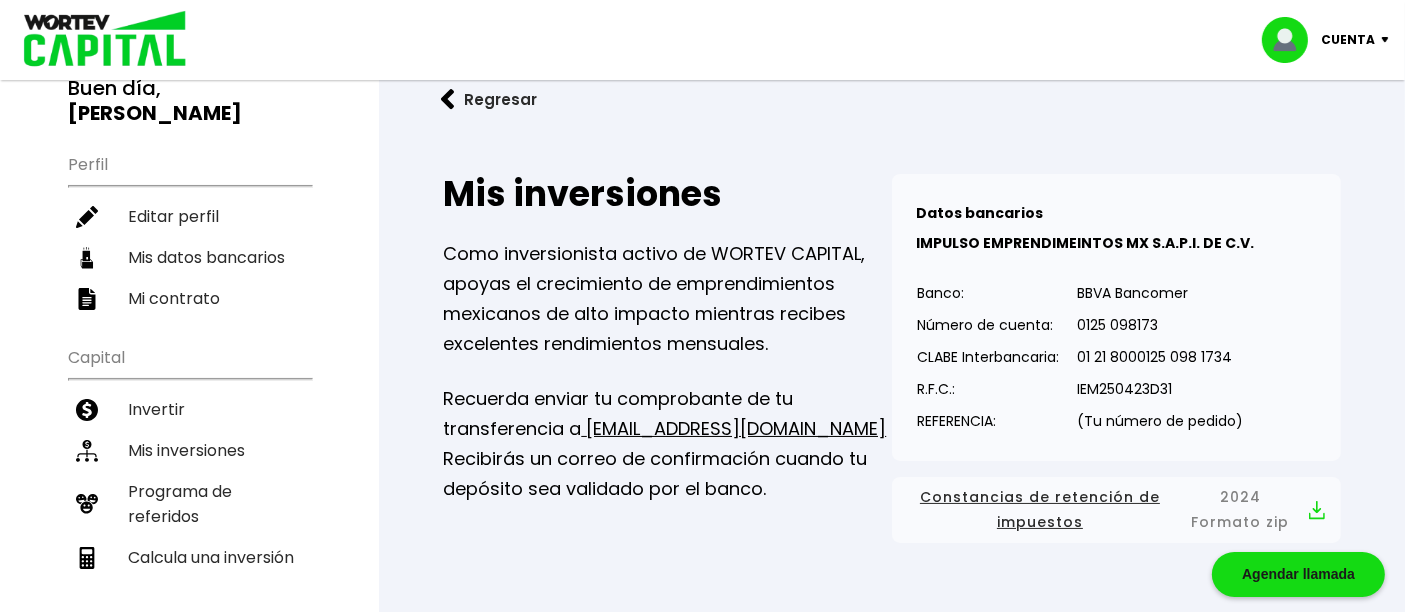 click on "Regresar" at bounding box center (892, 99) 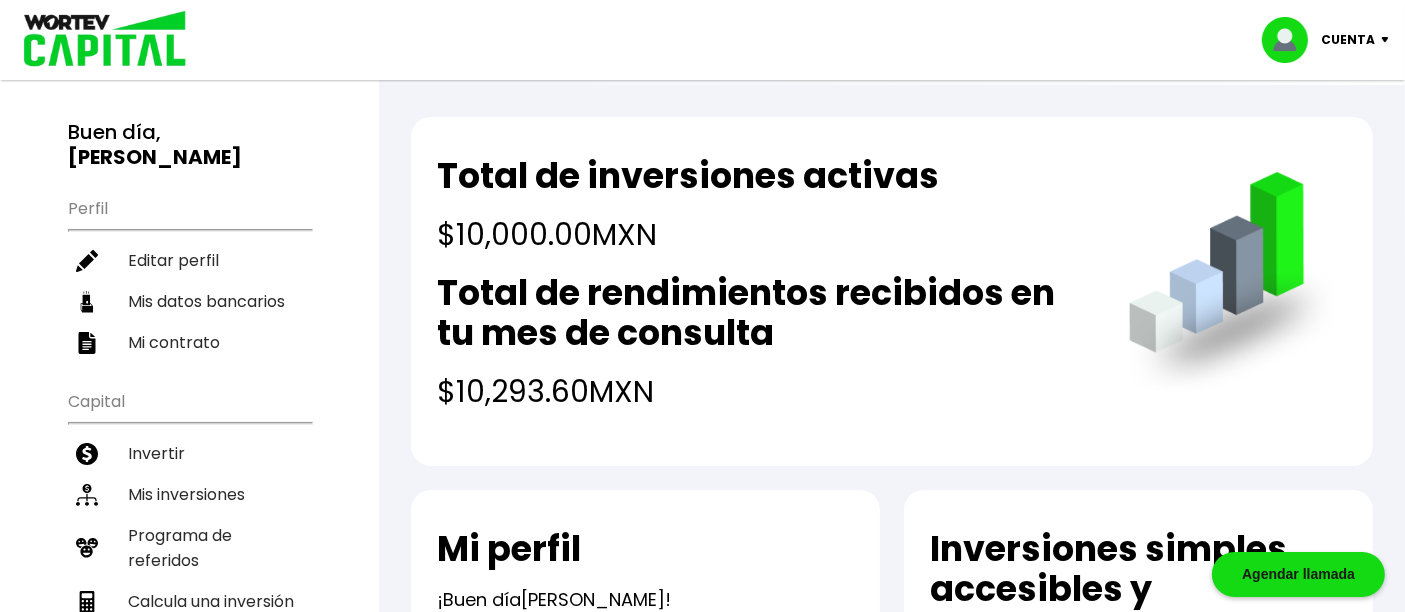click on "Total de inversiones activas $10,000.00  MXN Total de rendimientos recibidos en tu mes de consulta $10,293.60  MXN" at bounding box center (762, 285) 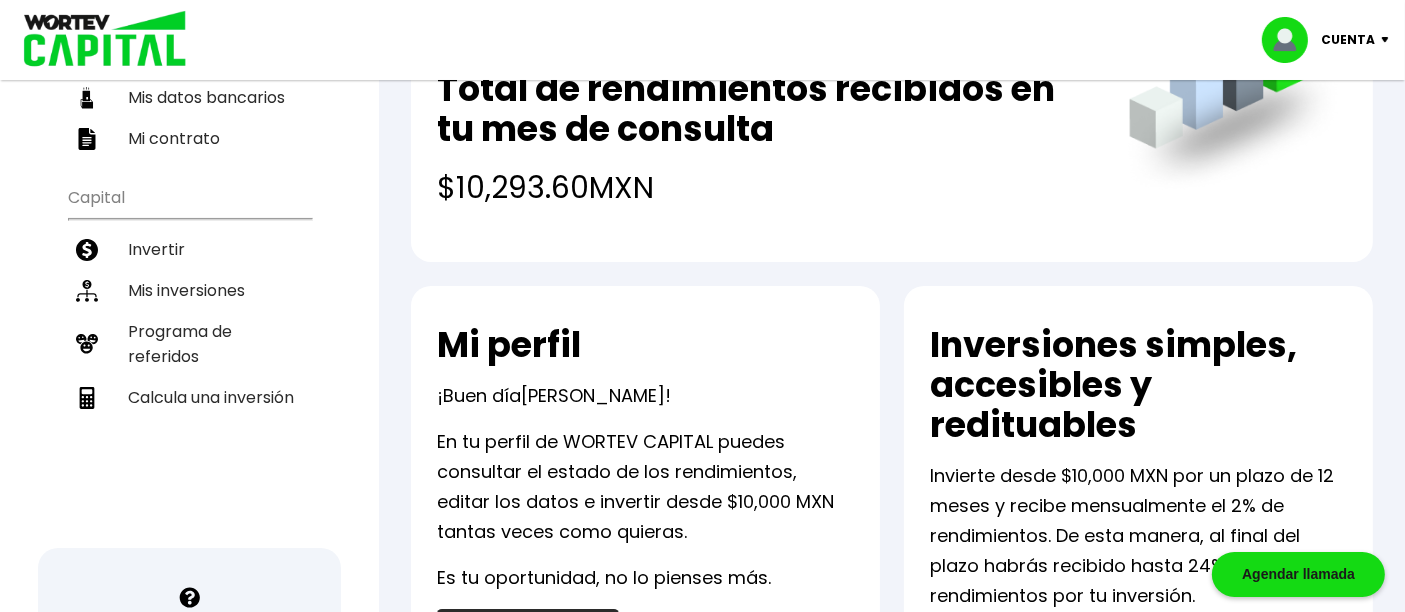 scroll, scrollTop: 102, scrollLeft: 0, axis: vertical 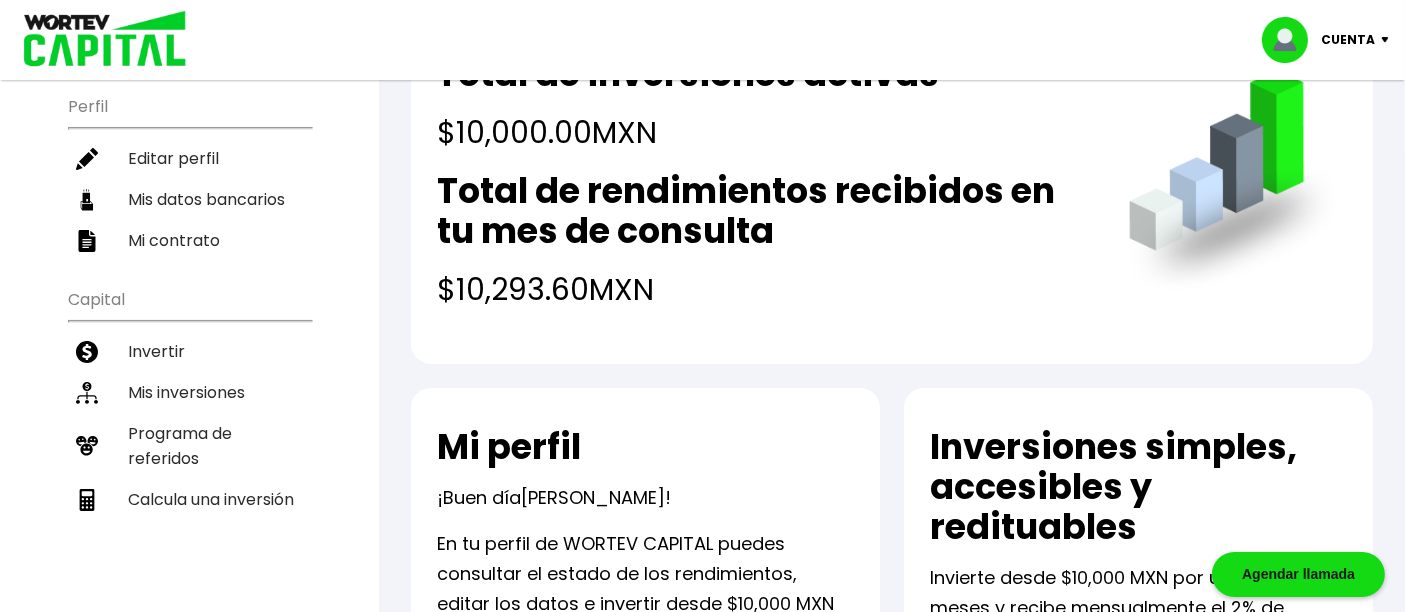 click on "Cuenta" at bounding box center (1349, 40) 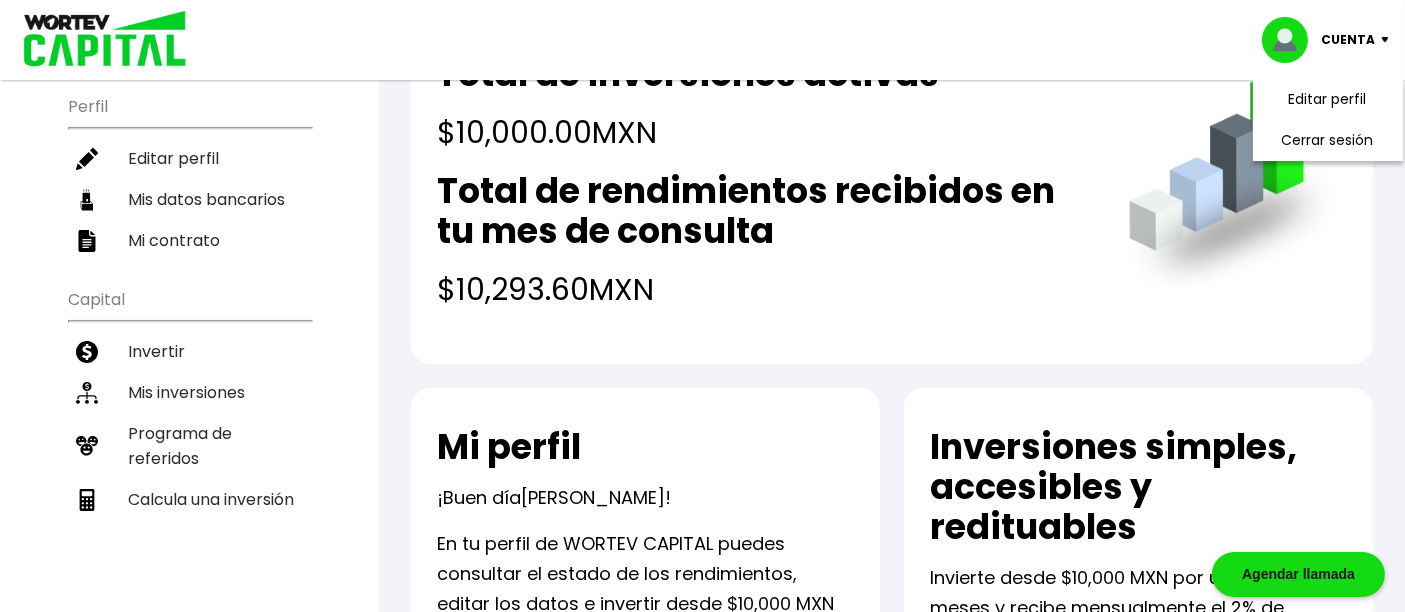 click on "Total de rendimientos recibidos en tu mes de consulta" at bounding box center [762, 211] 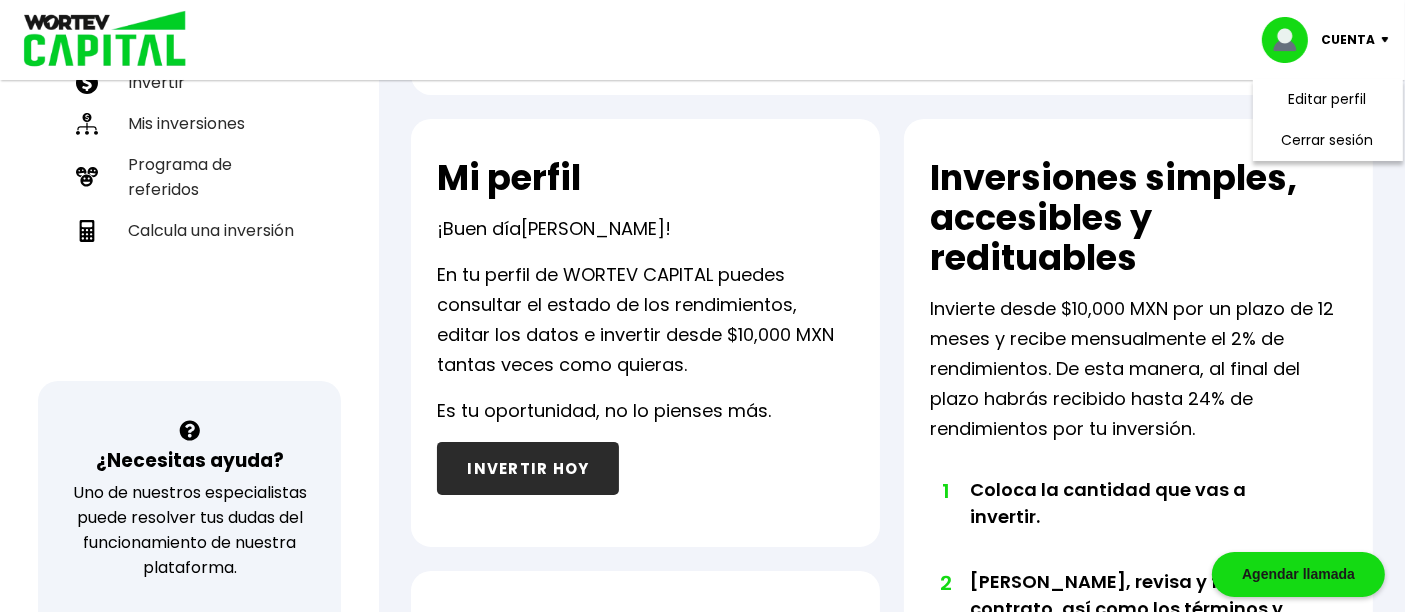 scroll, scrollTop: 457, scrollLeft: 0, axis: vertical 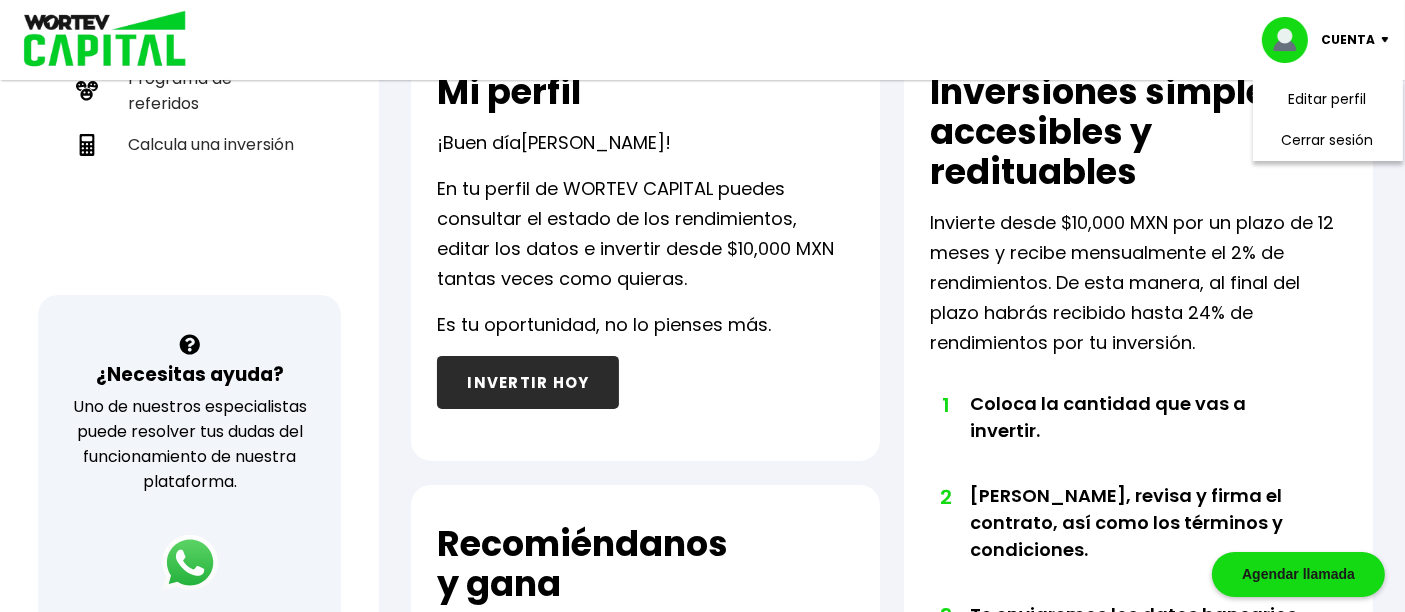 click on "Mi perfil ¡Buen día  [PERSON_NAME] !  En tu perfil de WORTEV CAPITAL puedes consultar el estado de los rendimientos, editar los datos e invertir desde $10,000 MXN tantas veces como quieras. Es tu oportunidad, no lo pienses más. INVERTIR [DATE]" at bounding box center [645, 247] 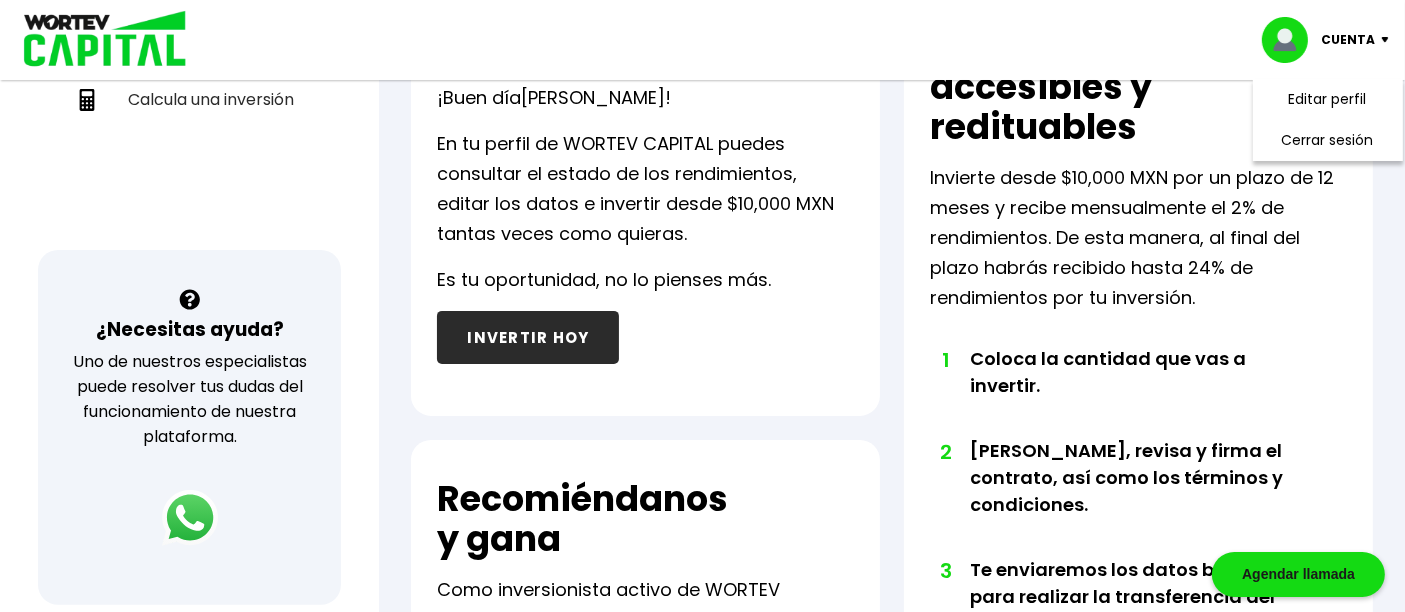 scroll, scrollTop: 280, scrollLeft: 0, axis: vertical 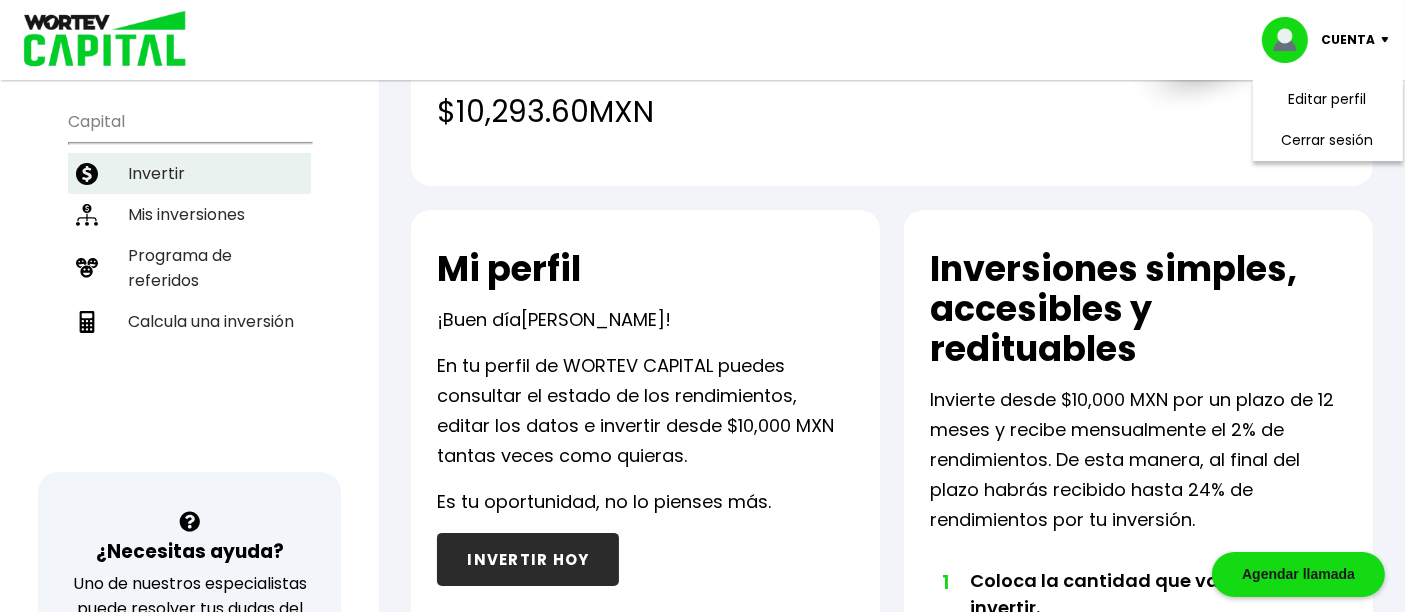 click on "Invertir" at bounding box center [189, 173] 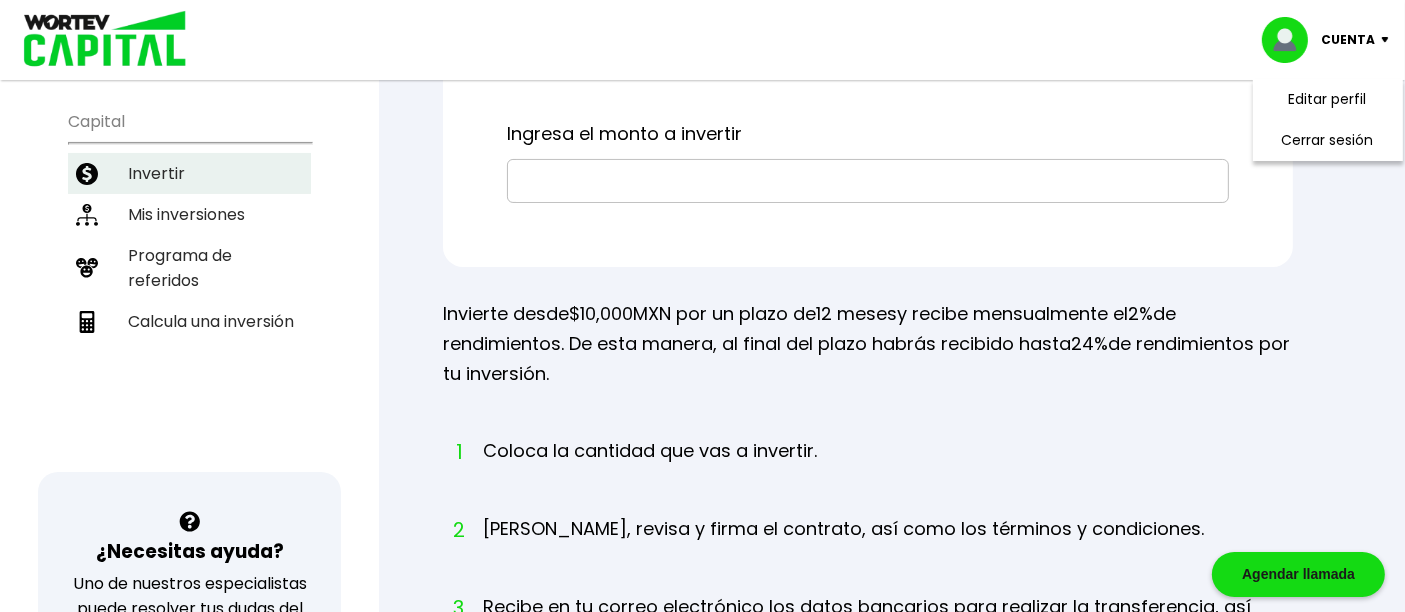 scroll, scrollTop: 0, scrollLeft: 0, axis: both 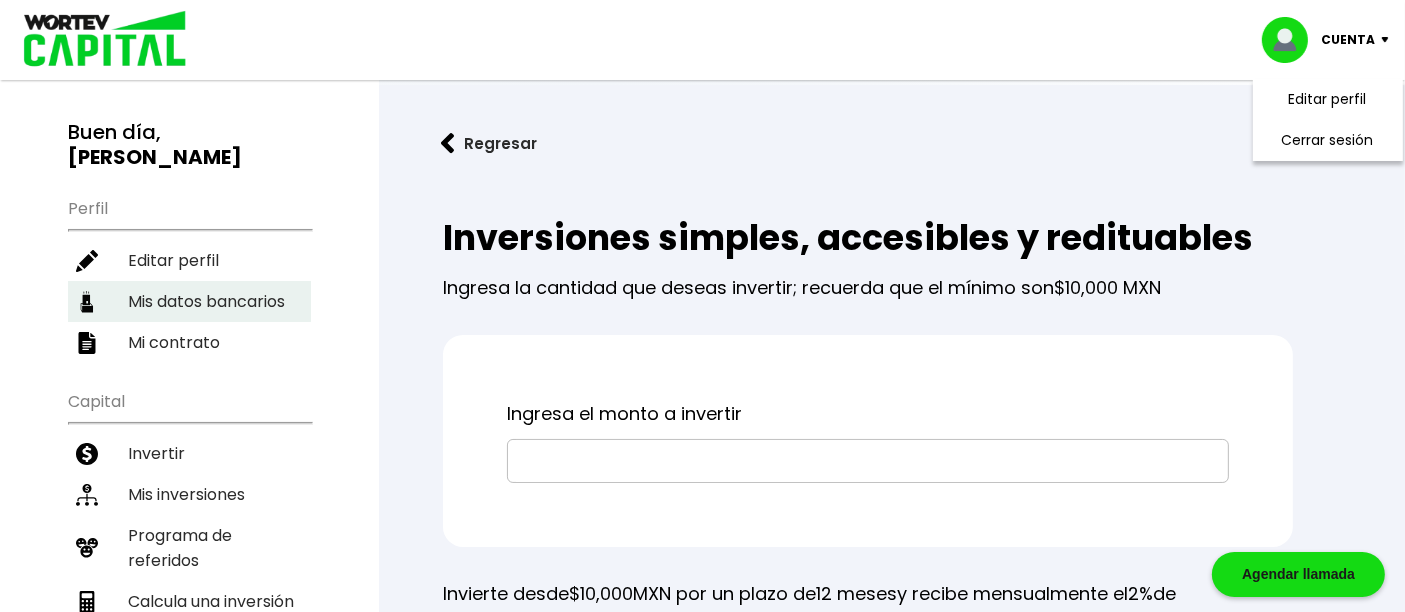 click on "Mis datos bancarios" at bounding box center [189, 301] 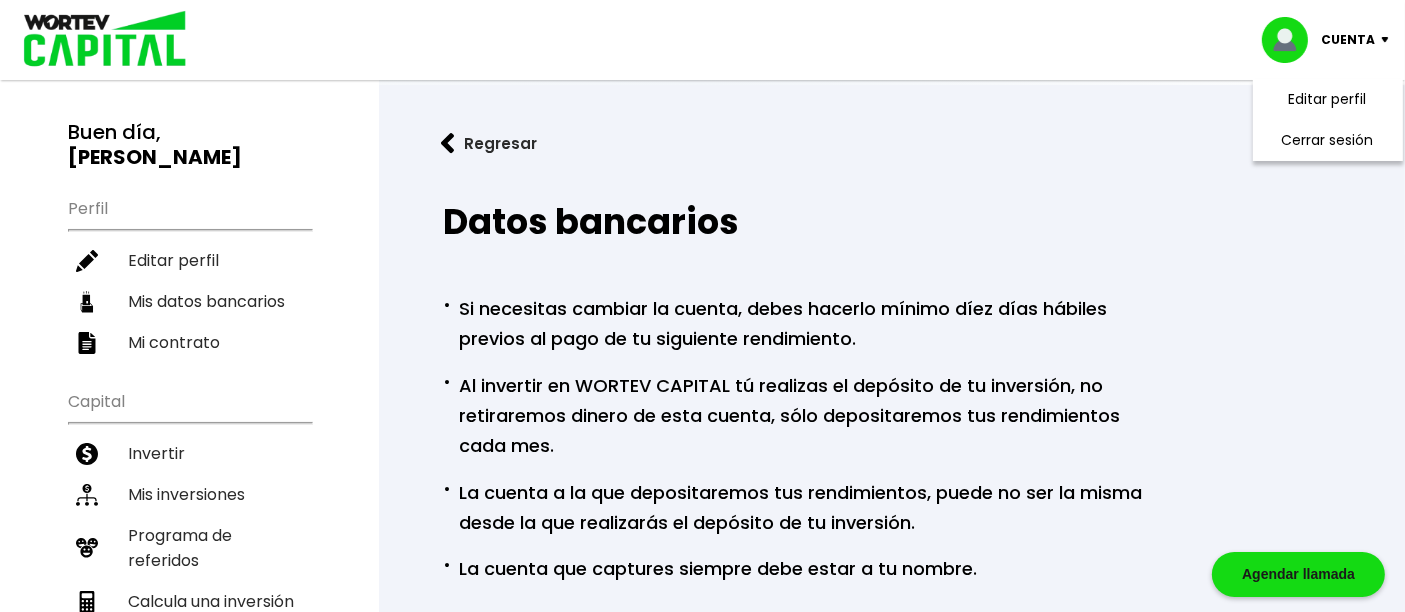 click on "·   Si necesitas cambiar la cuenta, debes hacerlo mínimo díez días hábiles previos al pago de tu siguiente rendimiento." at bounding box center (806, 322) 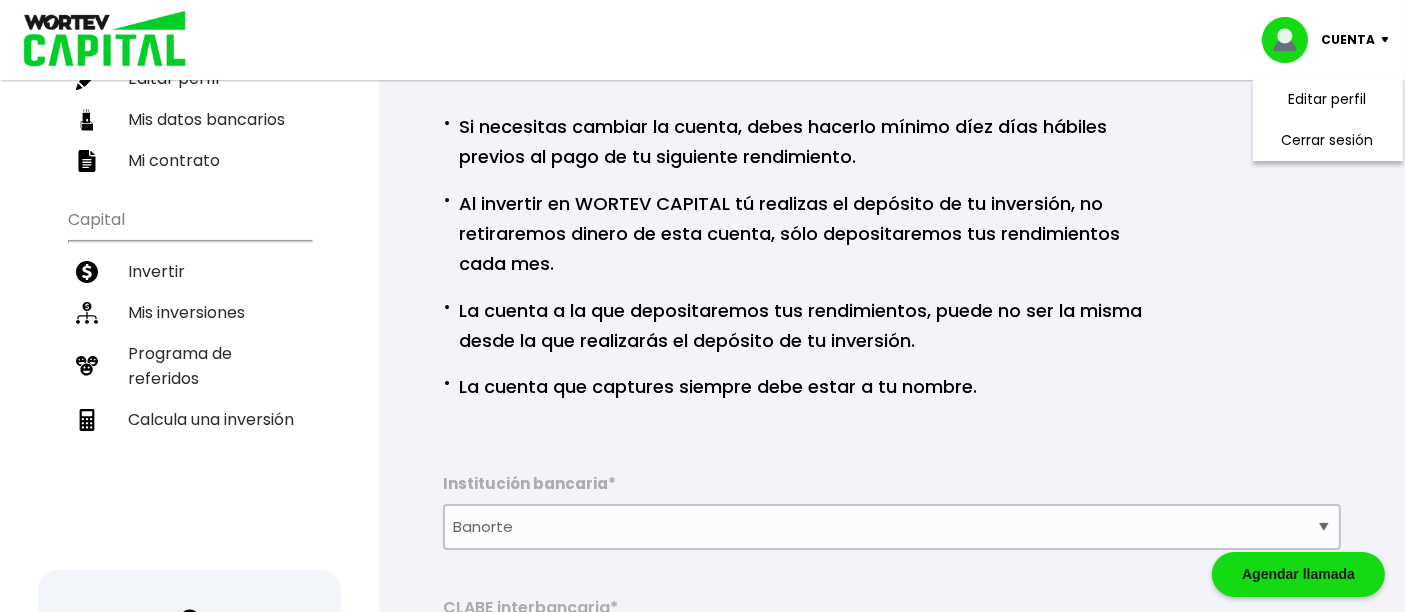 scroll, scrollTop: 177, scrollLeft: 0, axis: vertical 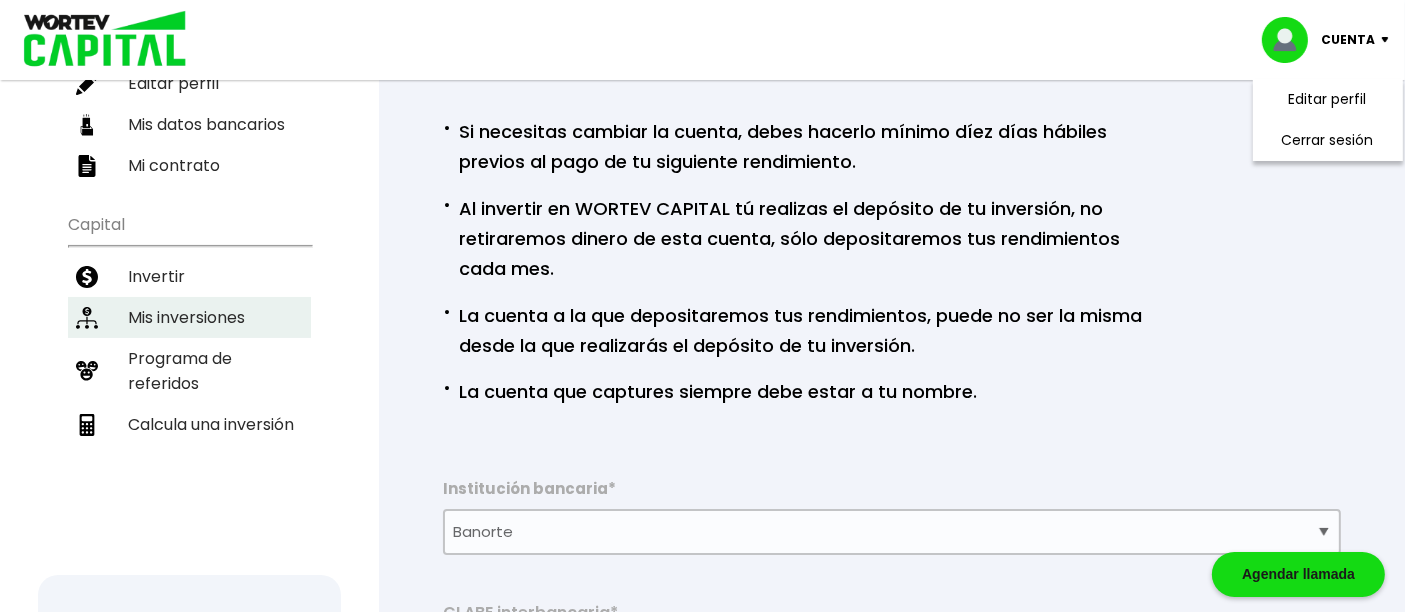 click on "Mis inversiones" at bounding box center [189, 317] 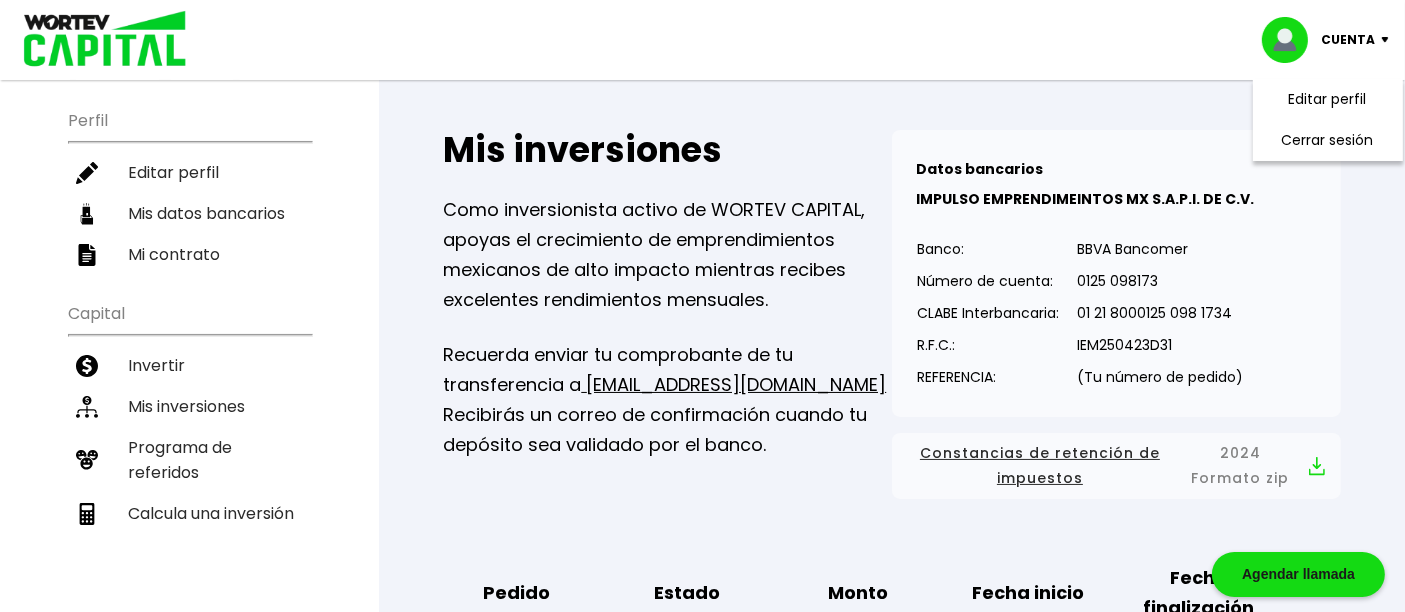 scroll, scrollTop: 44, scrollLeft: 0, axis: vertical 